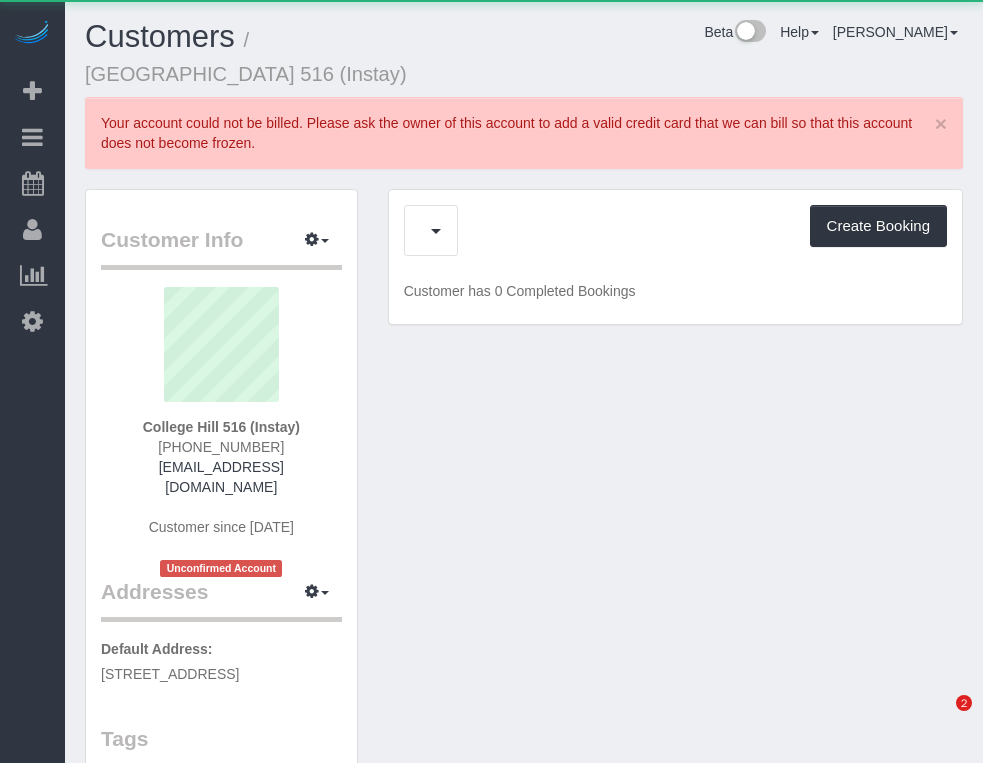 scroll, scrollTop: 0, scrollLeft: 0, axis: both 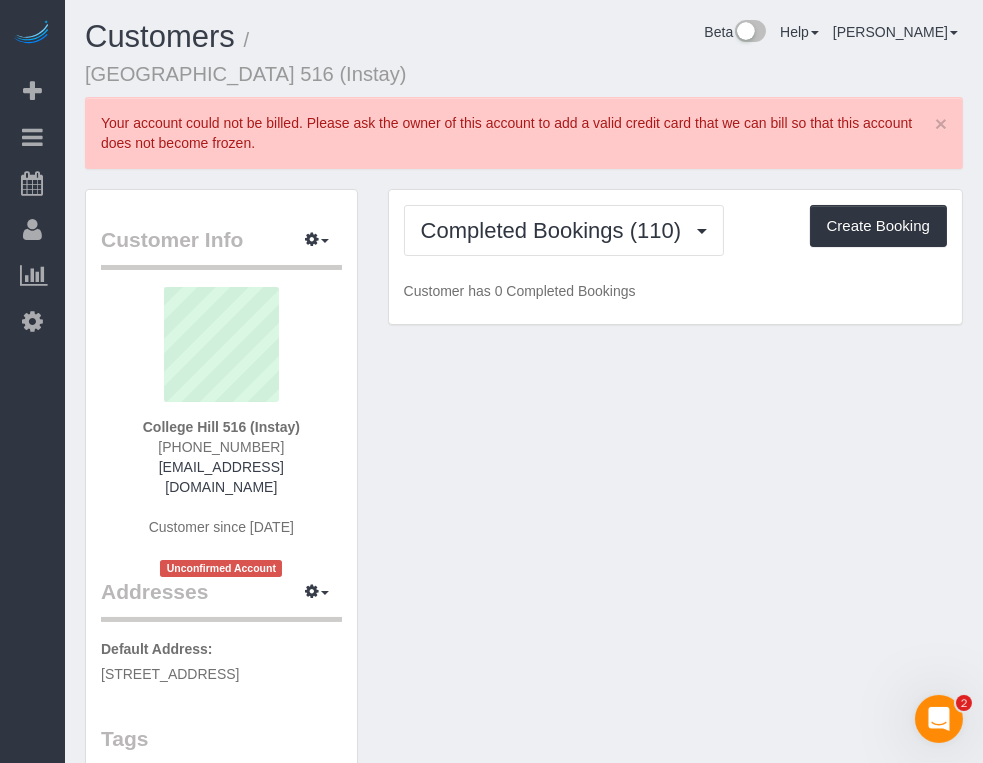 drag, startPoint x: 573, startPoint y: 195, endPoint x: 554, endPoint y: 166, distance: 34.669872 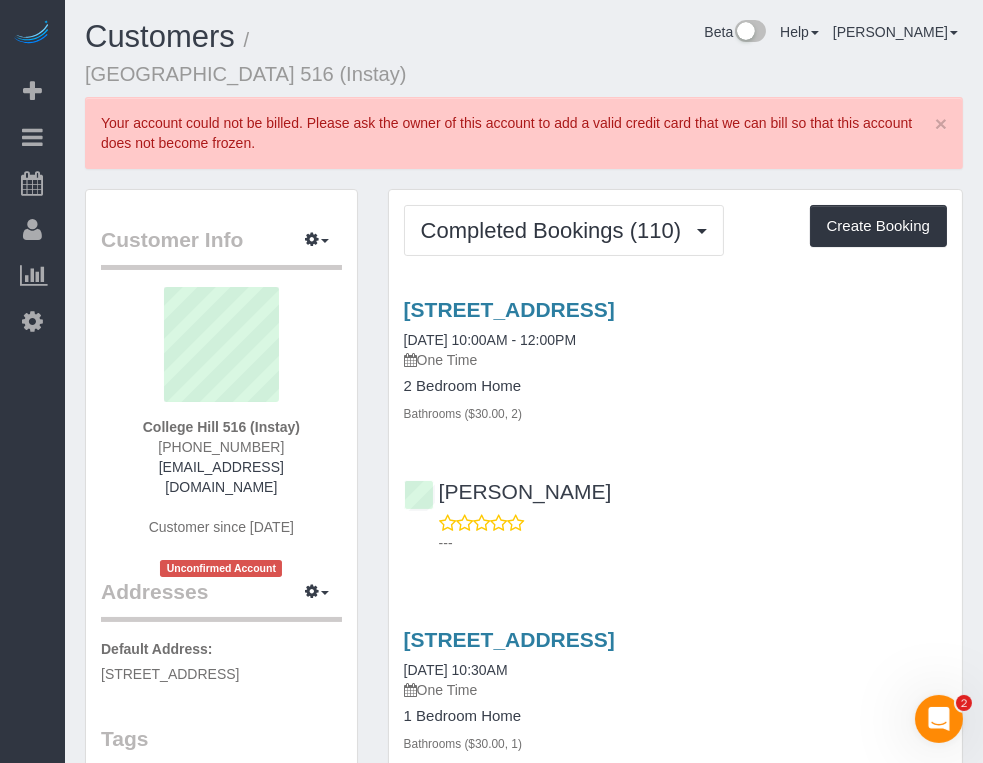 click on "Completed Bookings (110)
Completed Bookings (110)
Upcoming Bookings (4)
Cancelled Bookings (15)
Feedback (0)
Create Booking
Service
Feedback
921 6th Ave, College Hill 516, Des Moines, IA 50309" at bounding box center [675, 4437] 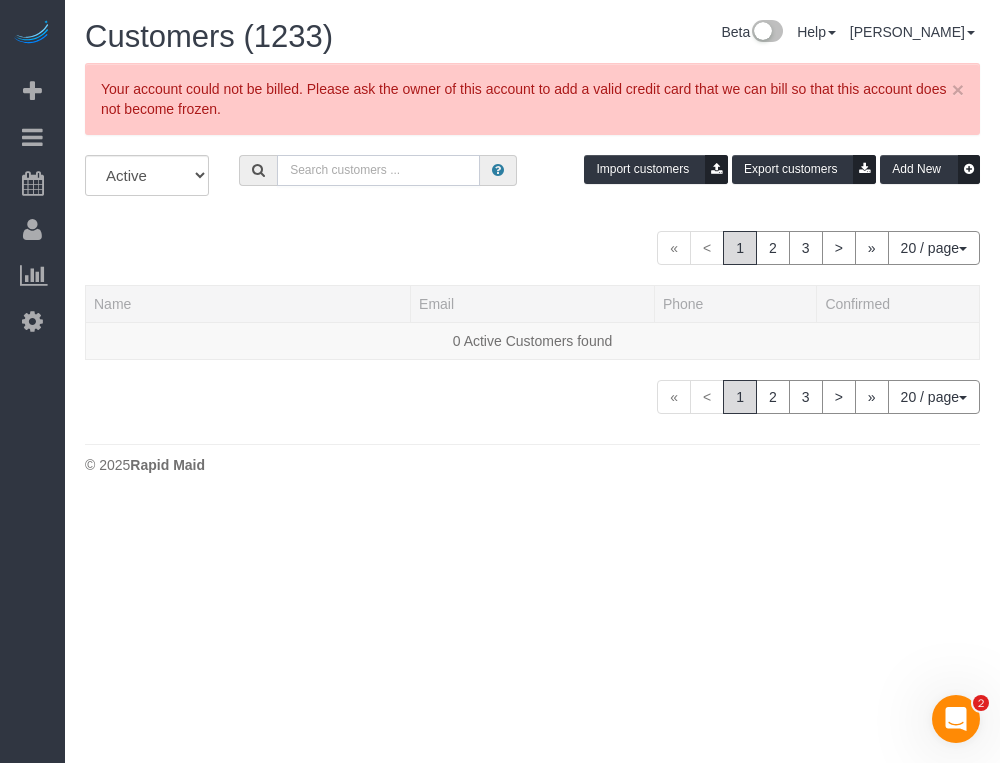 click at bounding box center [378, 170] 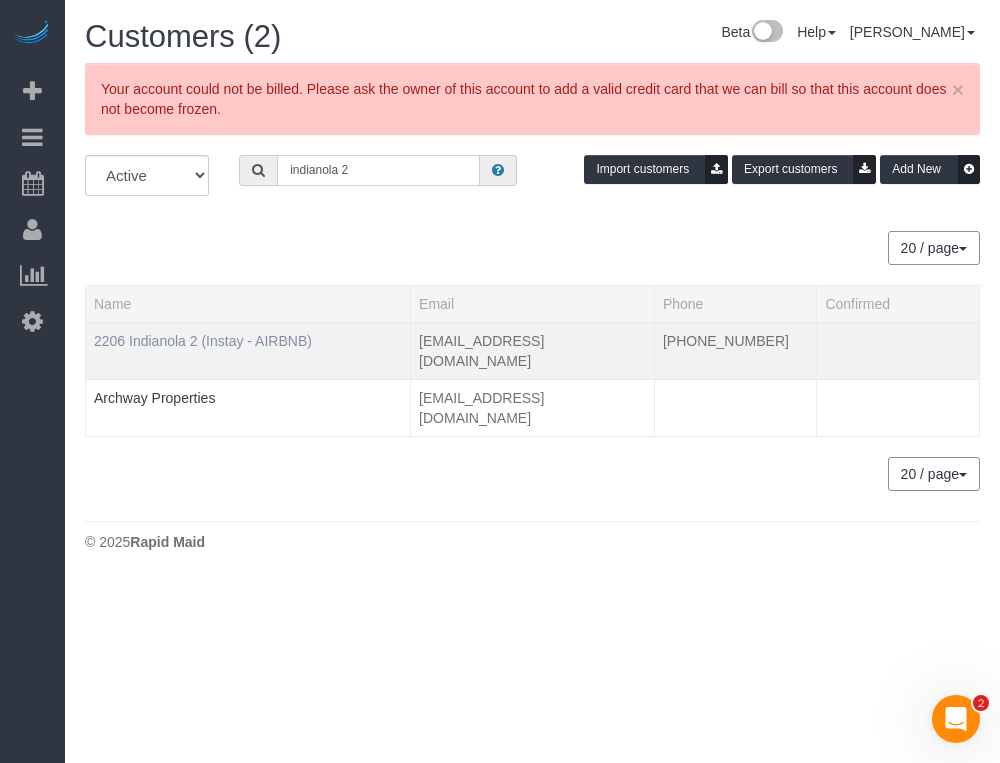type on "indianola 2" 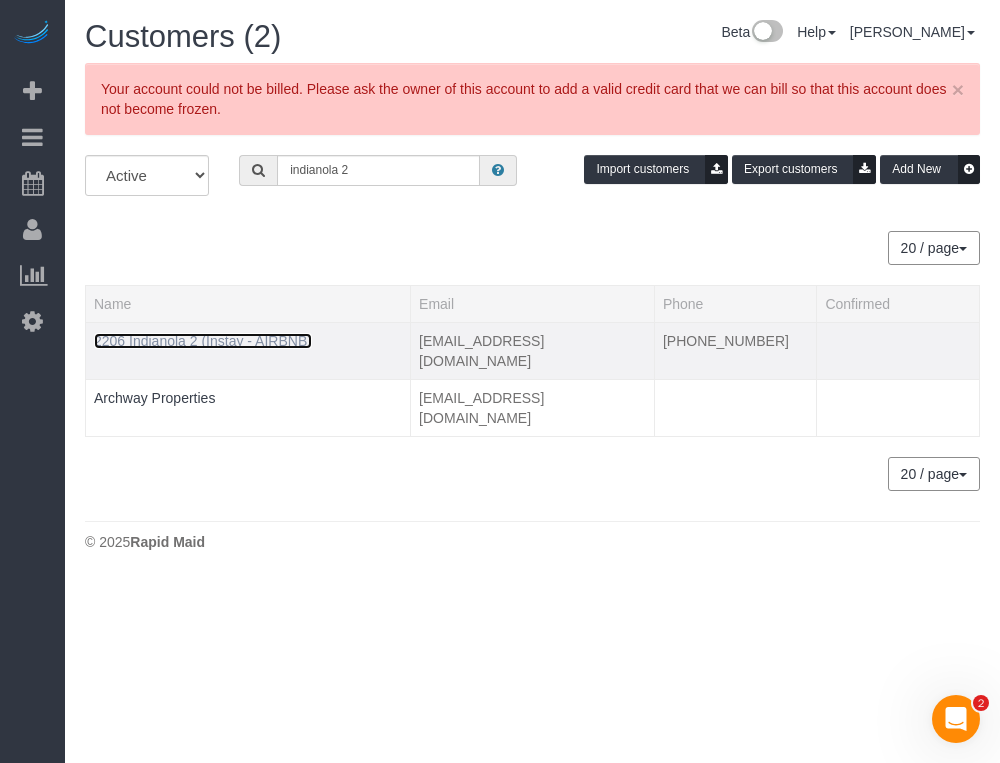 click on "2206 Indianola 2 (Instay - AIRBNB)" at bounding box center [203, 341] 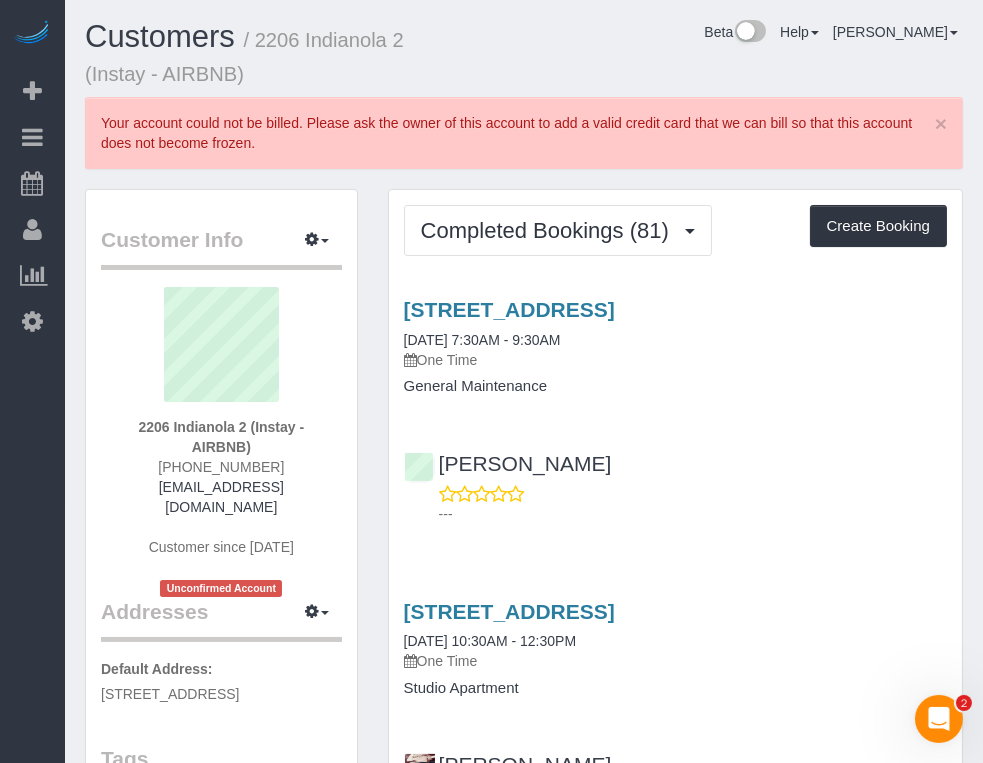 click on "Customers
/ 2206 Indianola 2 (Instay - AIRBNB)
Beta
Help
Help Docs
Take a Tour
Contact Support
Maria I
My Account
Change Password
Email Preferences
Community
Log Out" at bounding box center (524, 58) 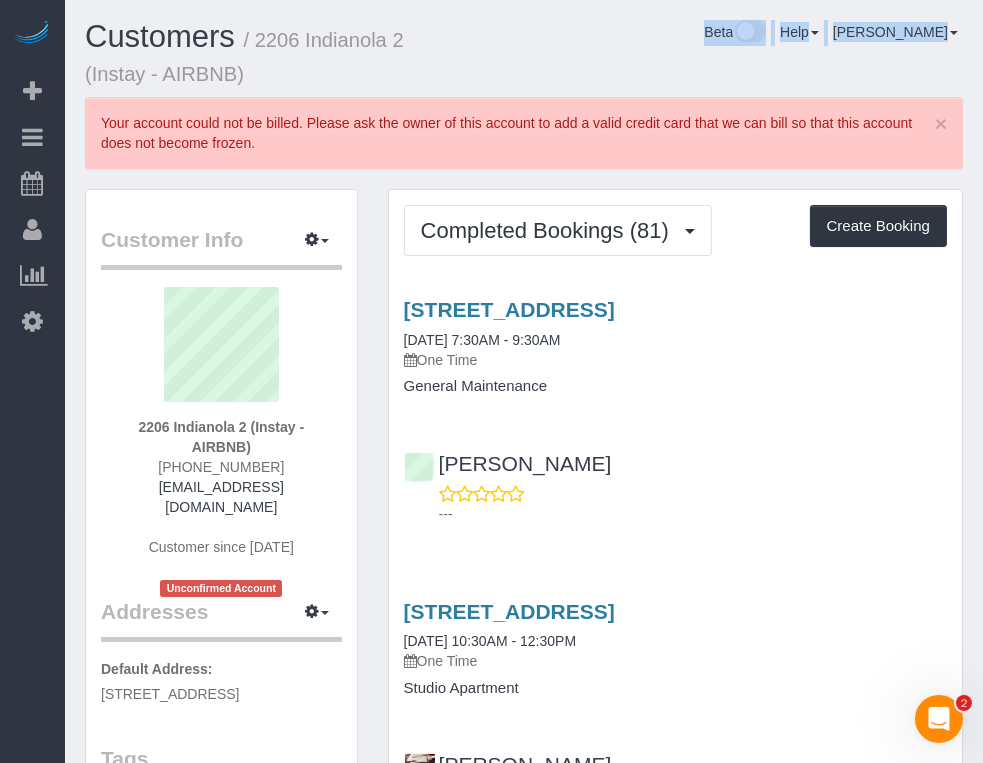 click on "Customers
/ 2206 Indianola 2 (Instay - AIRBNB)
Beta
Help
Help Docs
Take a Tour
Contact Support
Maria I
My Account
Change Password
Email Preferences
Community
Log Out" at bounding box center (524, 58) 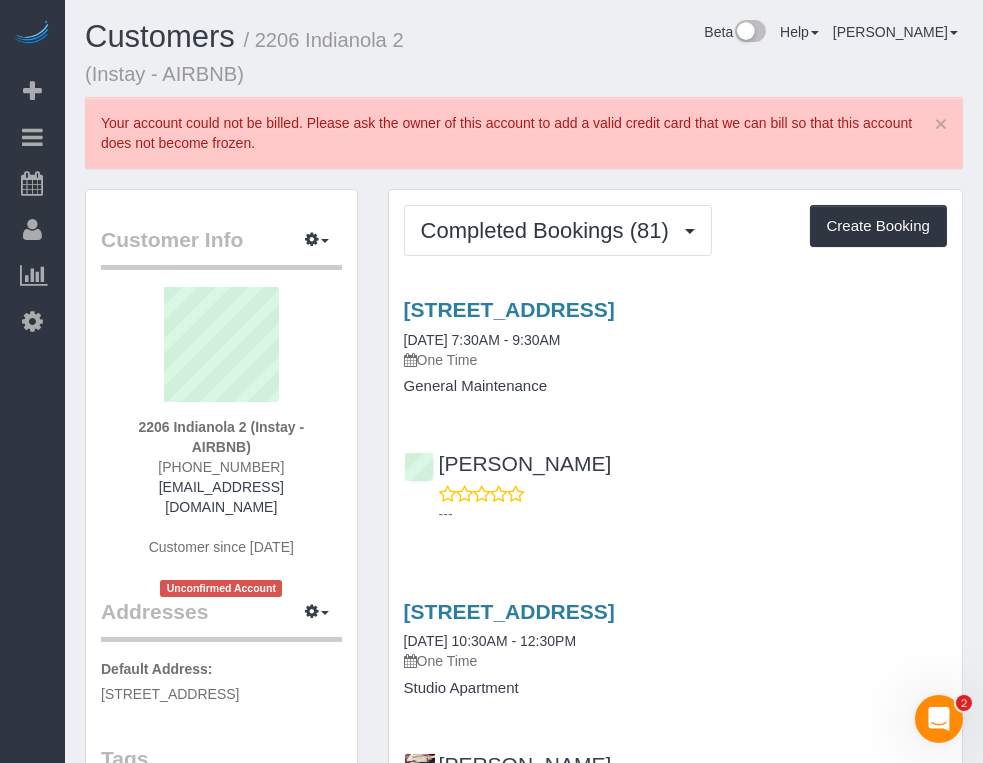 drag, startPoint x: 6, startPoint y: 606, endPoint x: 17, endPoint y: 649, distance: 44.38468 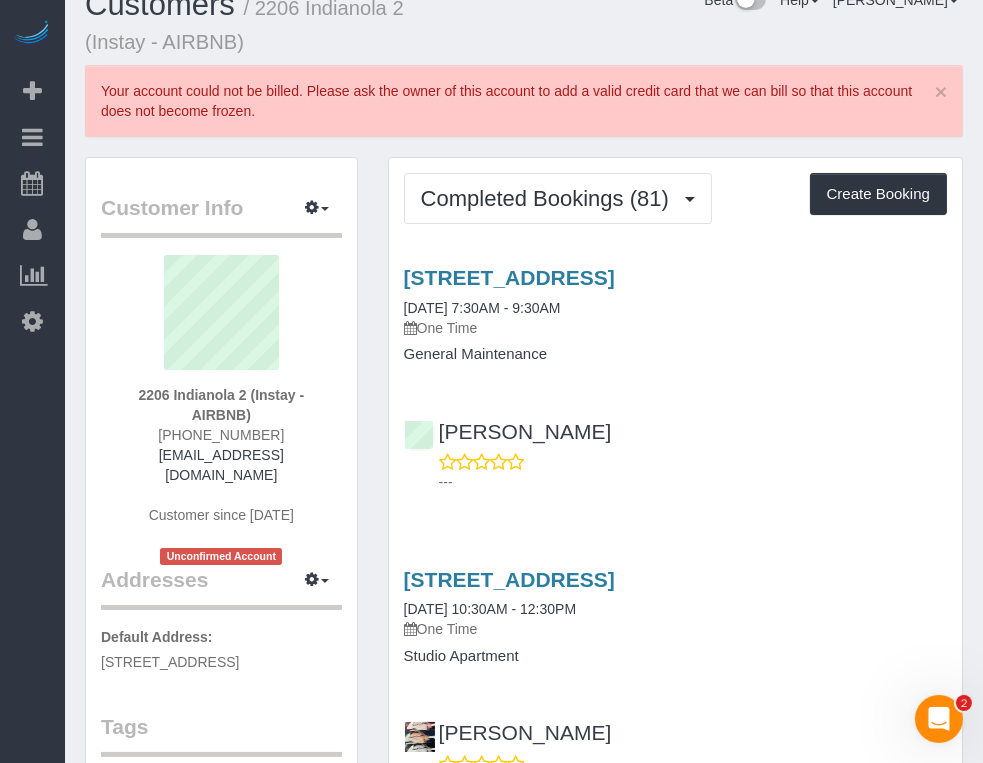 scroll, scrollTop: 0, scrollLeft: 0, axis: both 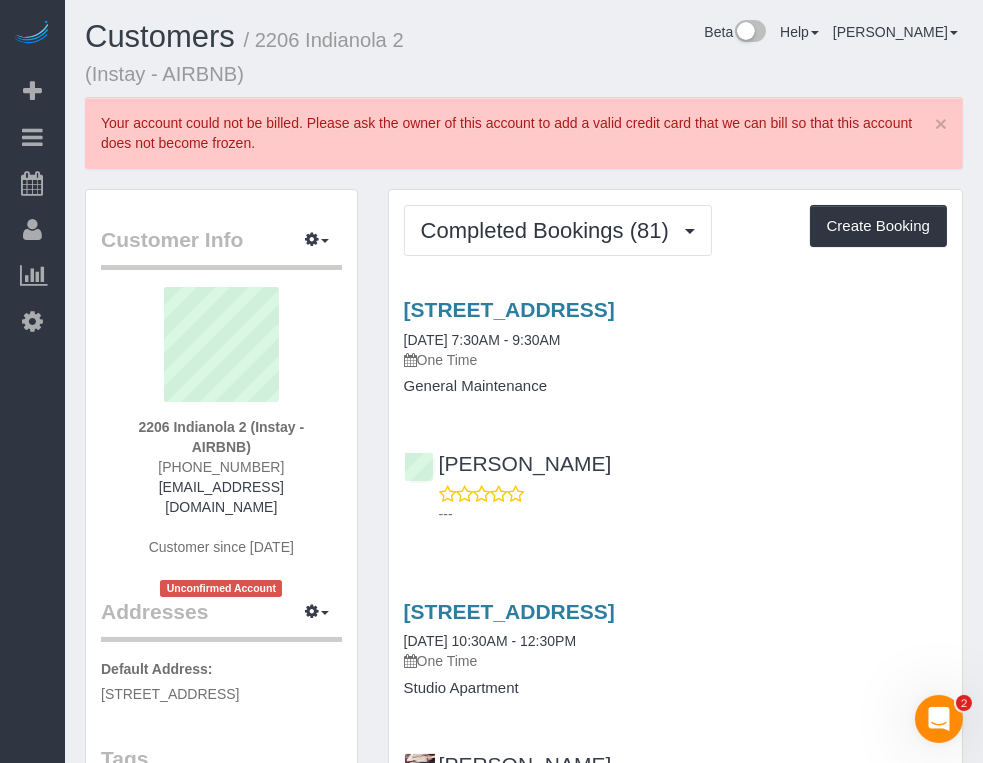 click on "Beta
Add Booking
Bookings
Active Bookings
Cancelled Bookings
Quote Inquiries
Download CSV
Scheduler
Customers
Customers
Deleted Customers Log
Payments
Charge Customers
Pay Teams
Payments Report" at bounding box center [32, 381] 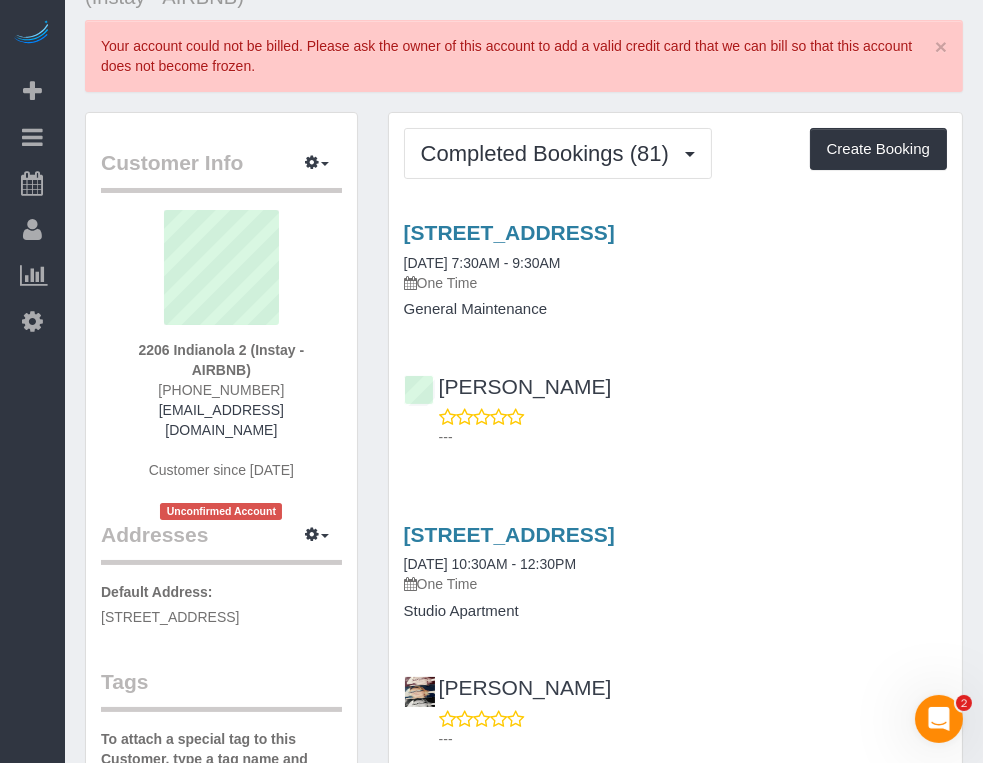 scroll, scrollTop: 111, scrollLeft: 0, axis: vertical 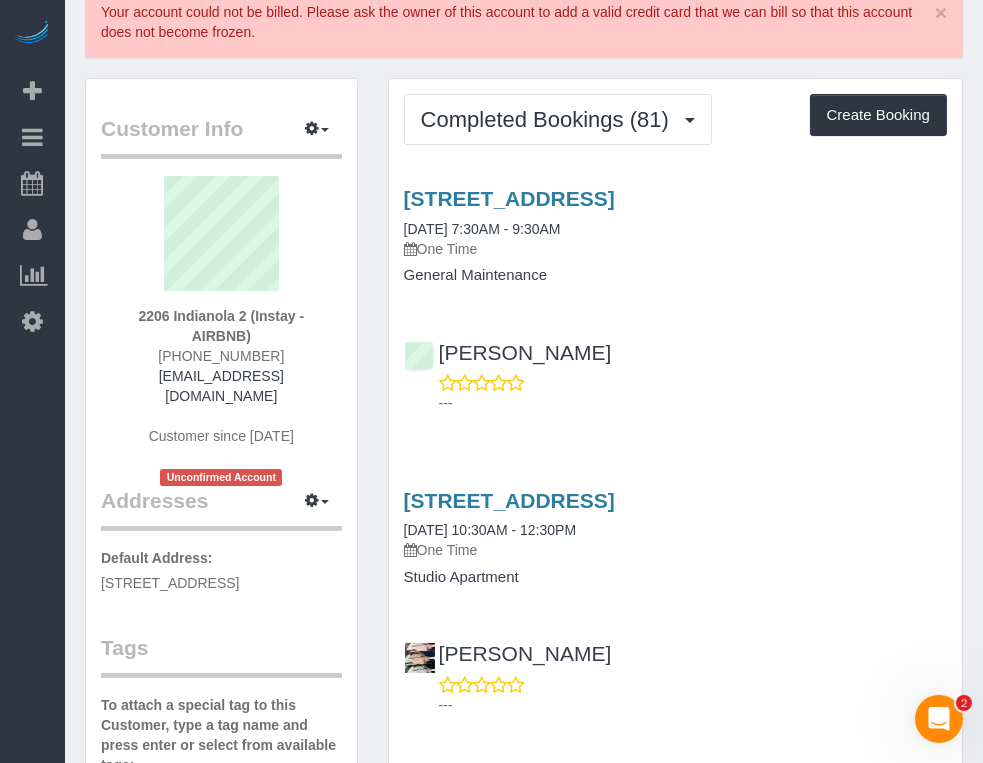 drag, startPoint x: 8, startPoint y: 448, endPoint x: 297, endPoint y: 264, distance: 342.60327 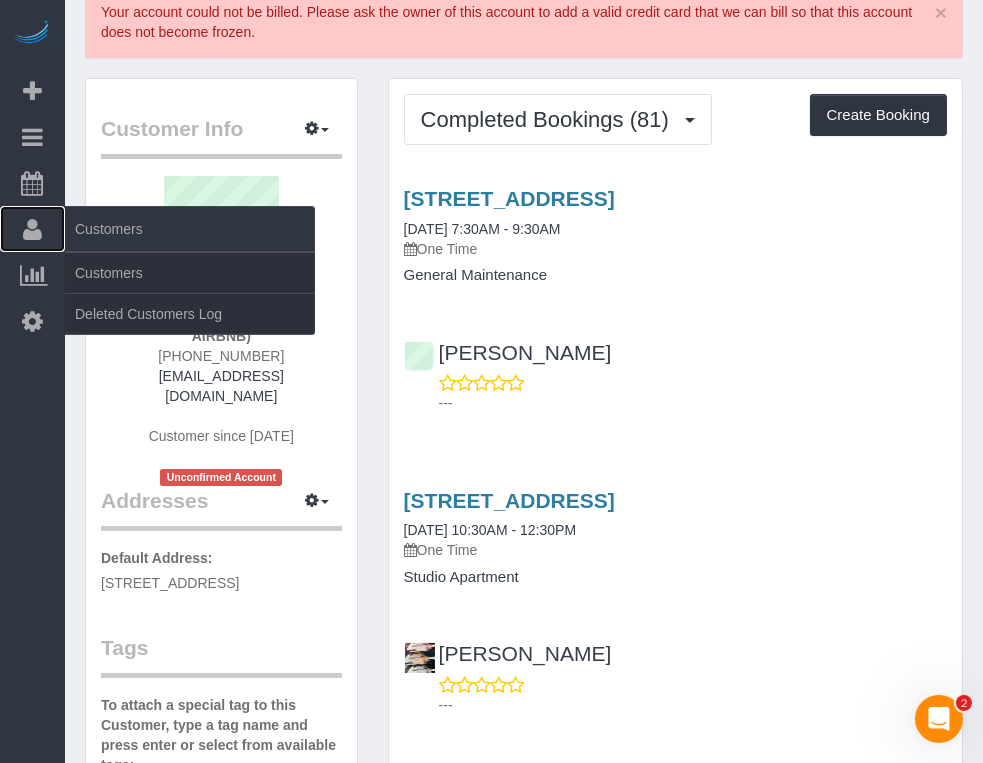 click at bounding box center (32, 229) 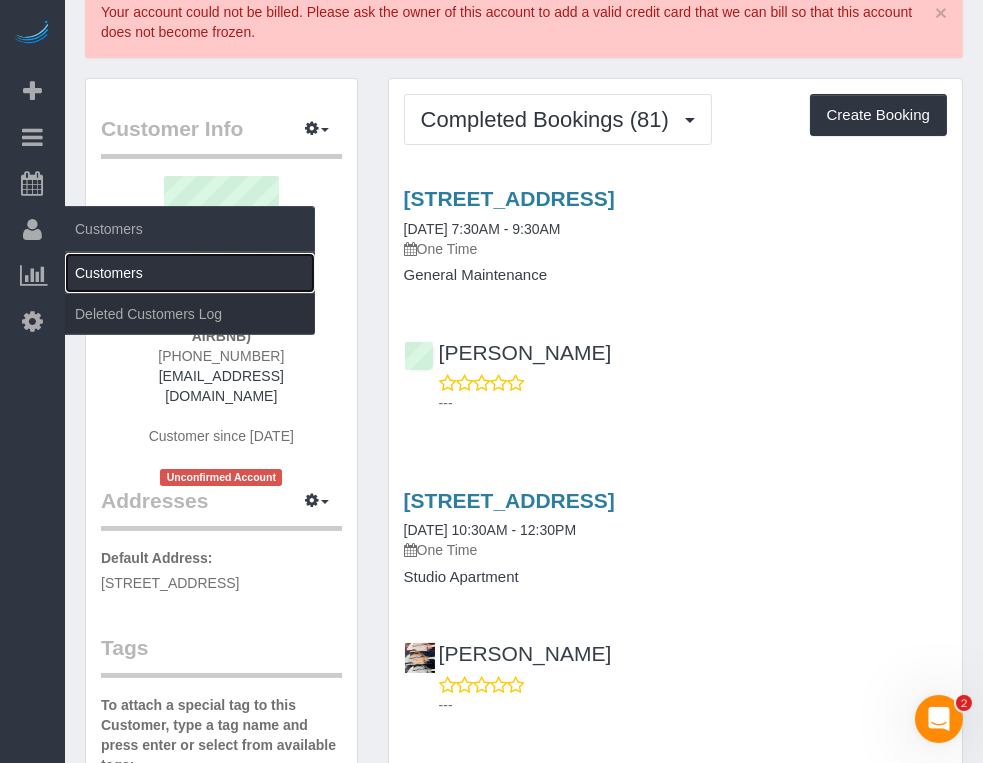 click on "Customers" at bounding box center [190, 273] 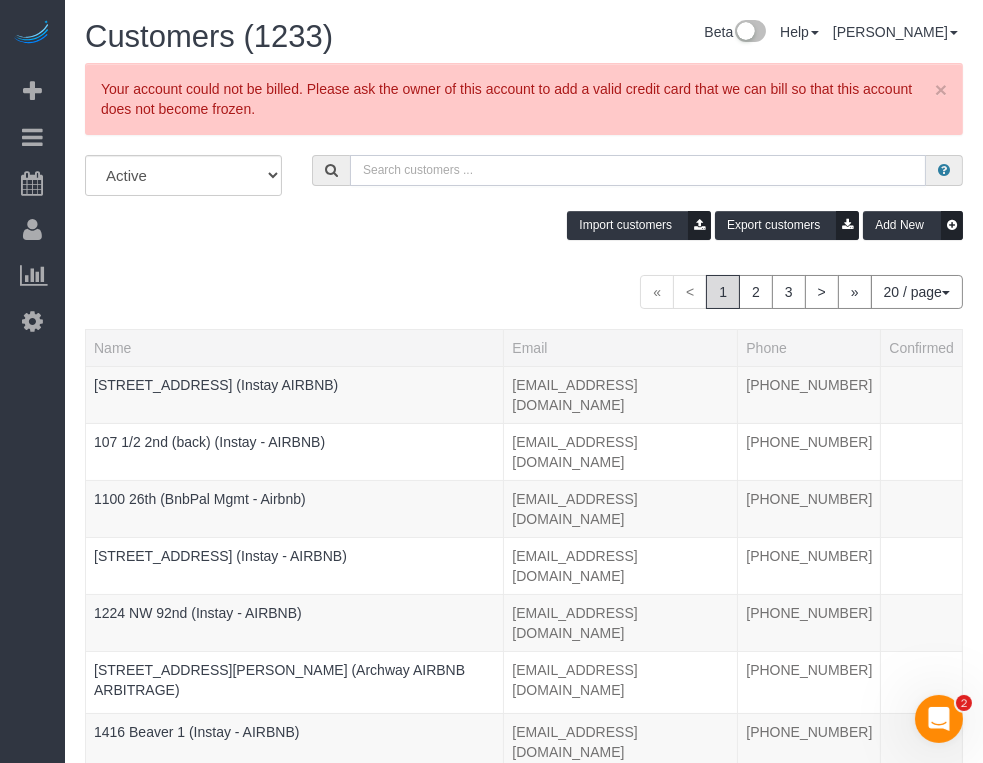 click at bounding box center [638, 170] 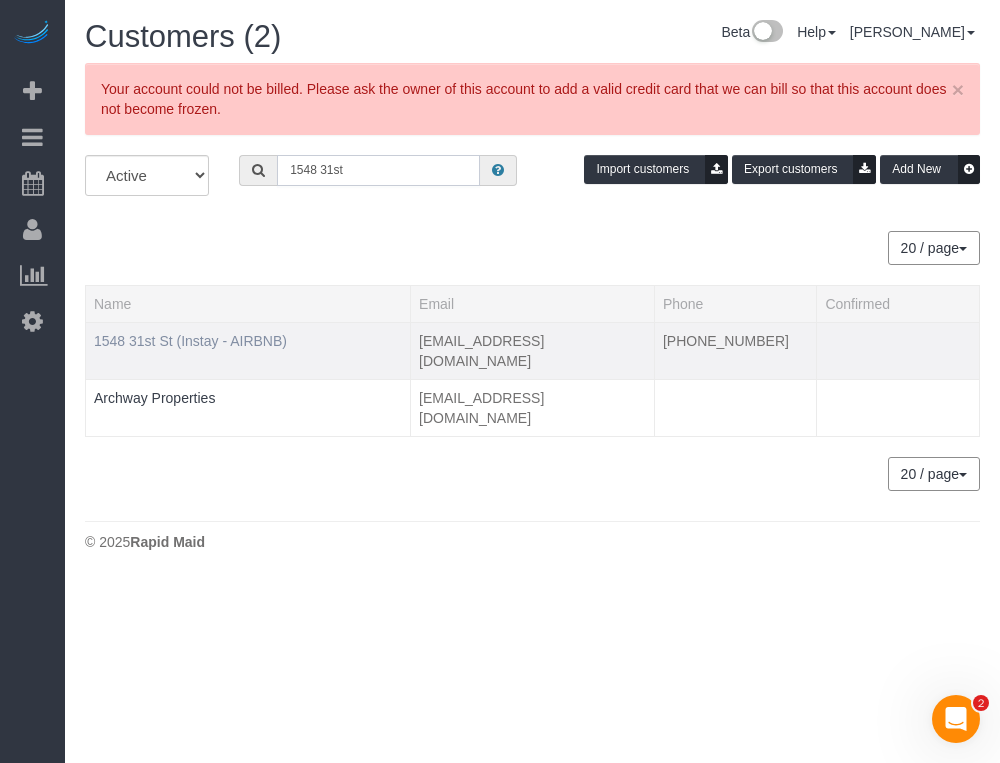 type on "1548 31st" 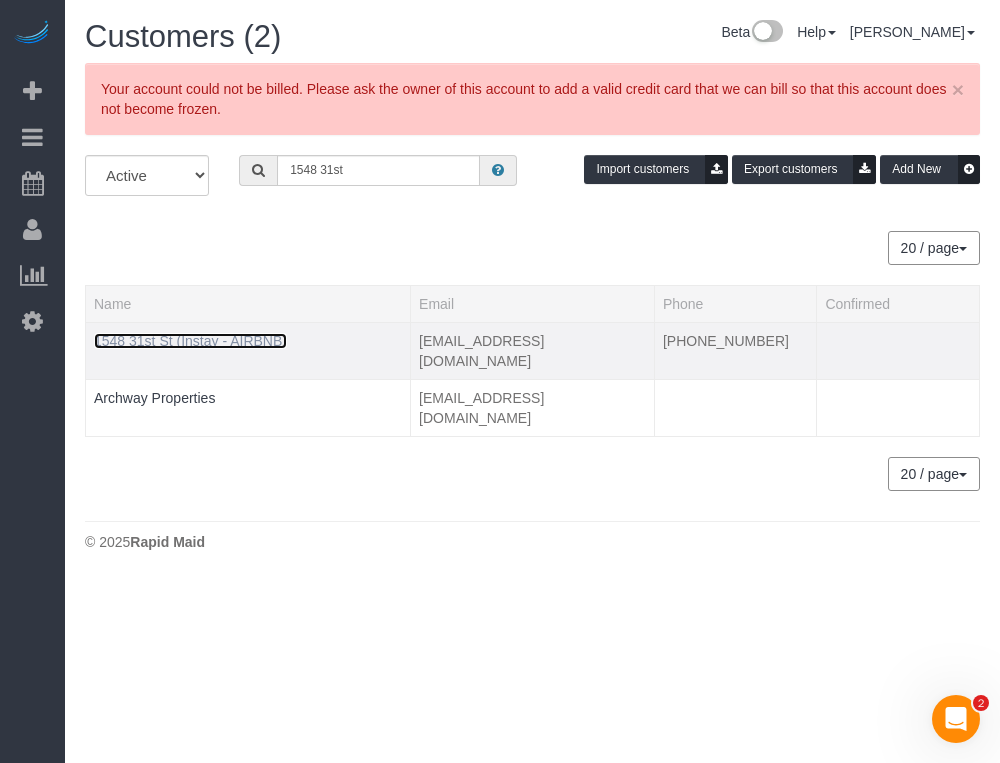click on "1548 31st St (Instay - AIRBNB)" at bounding box center [190, 341] 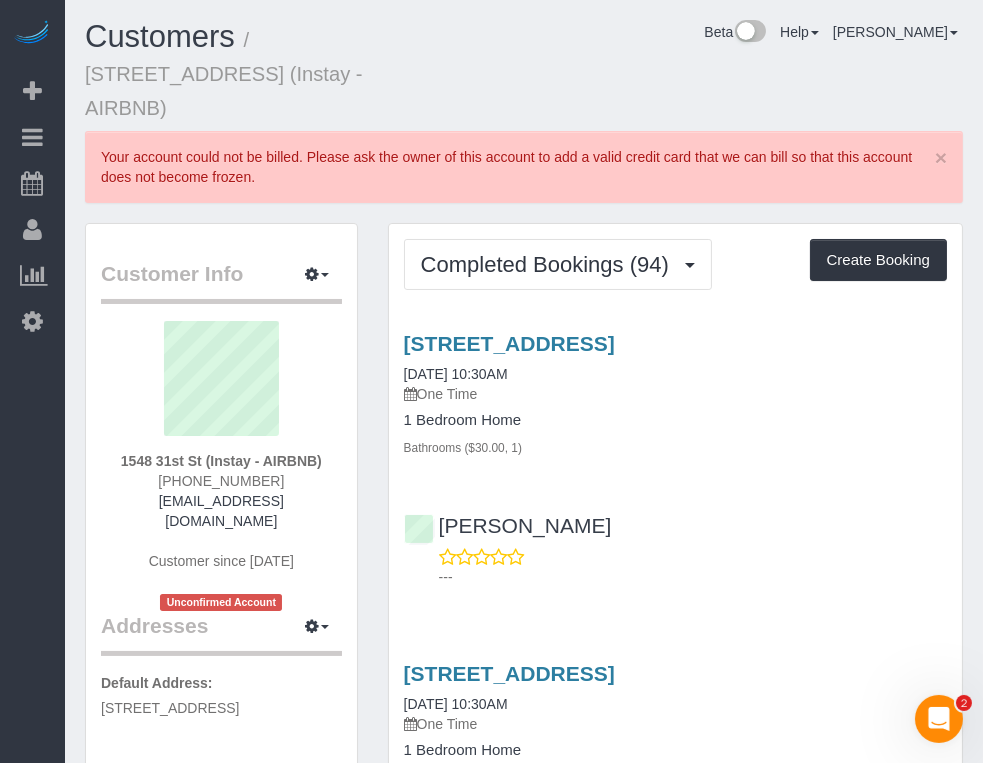 drag, startPoint x: 557, startPoint y: 82, endPoint x: 560, endPoint y: 18, distance: 64.070274 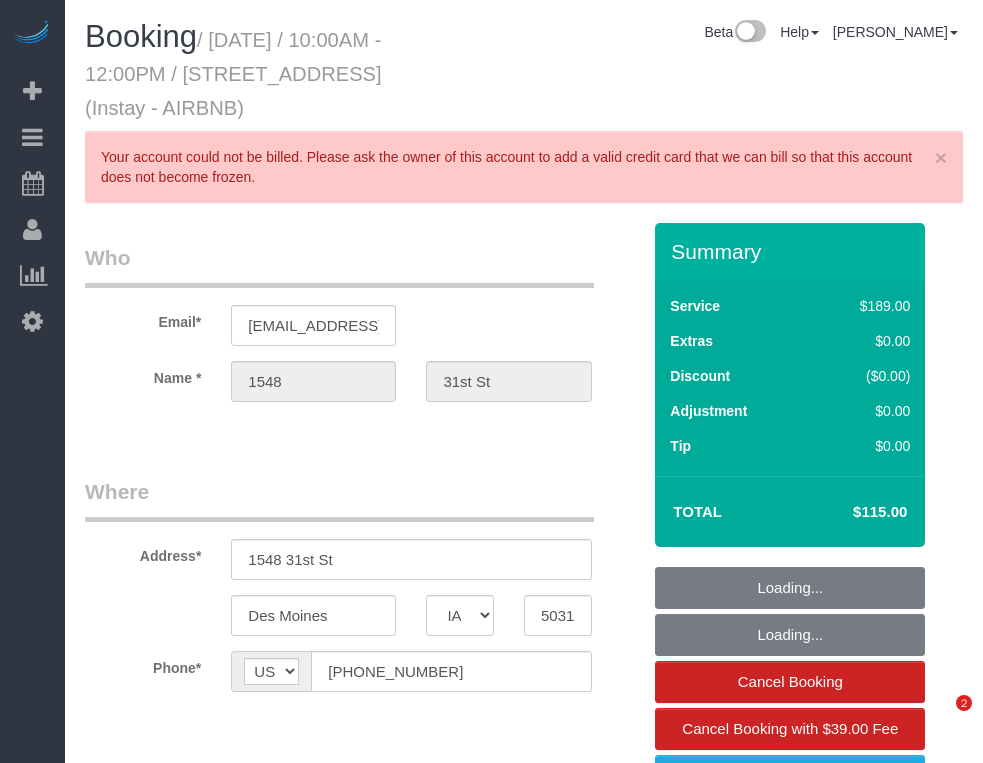 select on "IA" 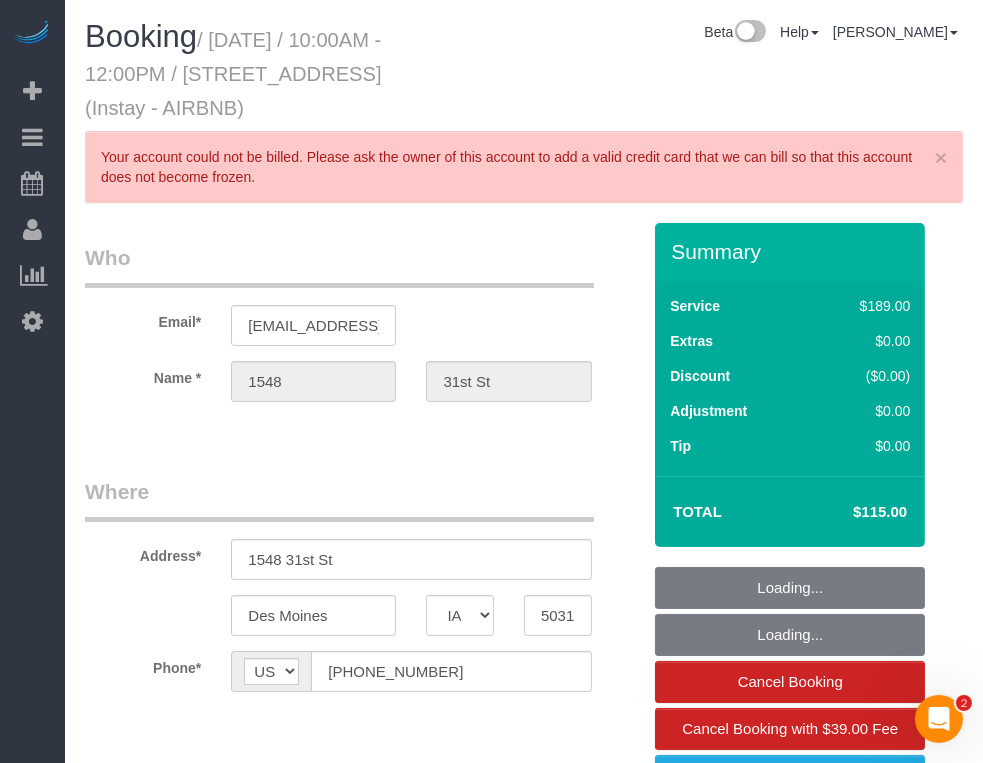 scroll, scrollTop: 0, scrollLeft: 0, axis: both 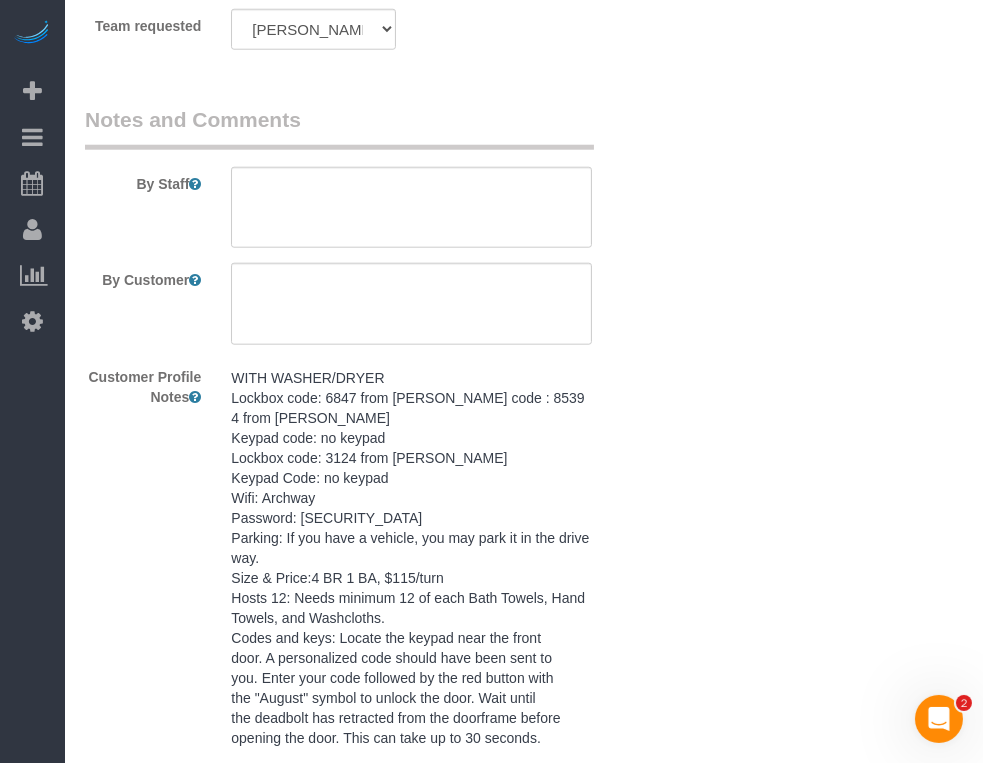 drag, startPoint x: 460, startPoint y: 440, endPoint x: 399, endPoint y: 440, distance: 61 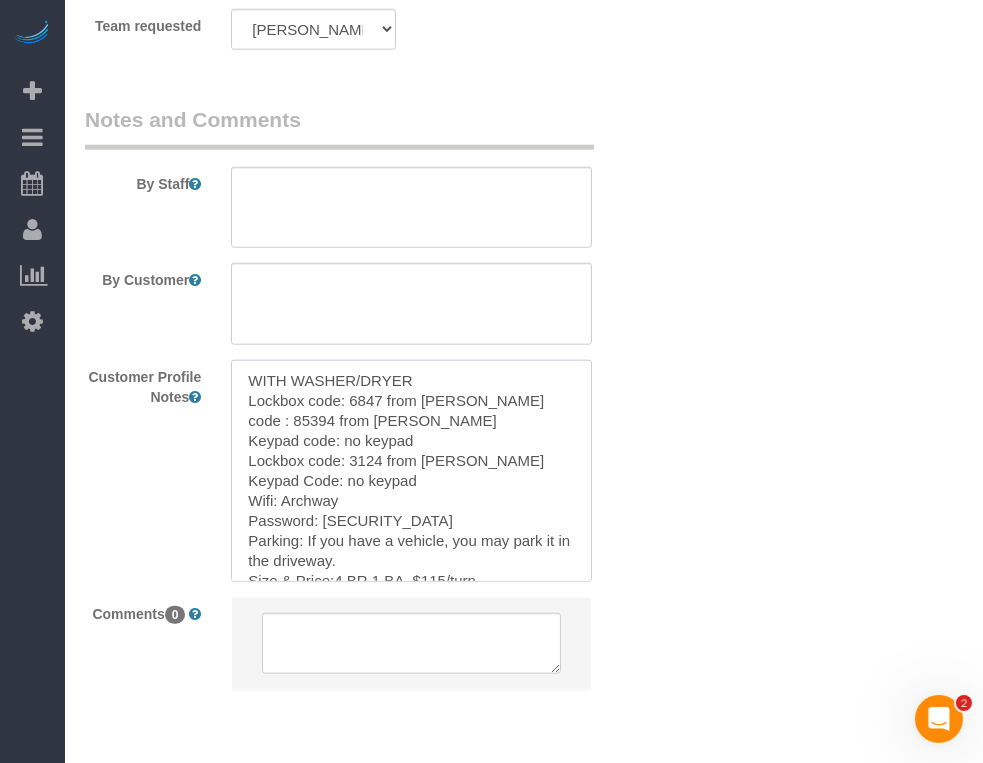 click on "WITH WASHER/DRYER
Lockbox code: 6847 from [PERSON_NAME] code : 85394 from [PERSON_NAME]
Keypad code: no keypad
Lockbox code: 3124 from [PERSON_NAME]
Keypad Code: no keypad
Wifi: Archway
Password: [SECURITY_DATA]
Parking: If you have a vehicle, you may park it in the driveway.                                                                                                       Size & Price:4 BR 1 BA, $115/turn
Hosts 12: Needs minimum 12 of each Bath Towels, Hand Towels, and Washcloths.
Codes and keys: Locate the keypad near the front
door. A personalized code should have been sent to
you. Enter your code followed by the red button with
the "August" symbol to unlock the door. Wait until
the deadbolt has retracted from the doorframe before
opening the door. This can take up to 30 seconds.
GARBAGE SCHED: EVERY [DATE]
NOTE: Containers need to be out before 7 am on collection day" at bounding box center (411, 470) 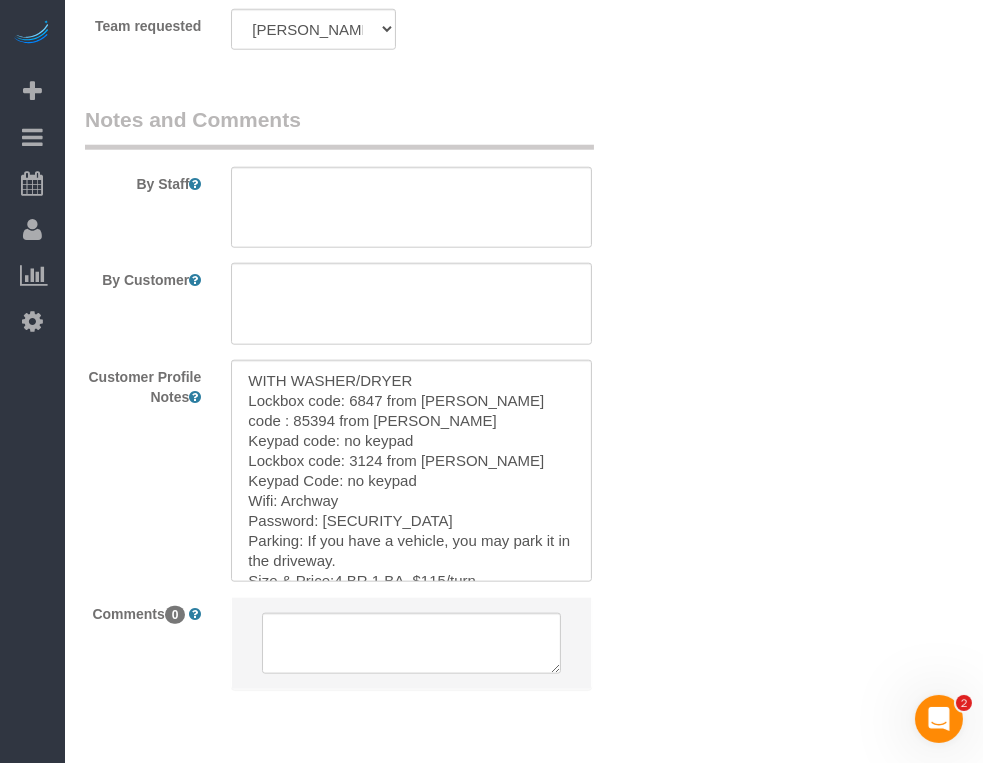 click on "WITH WASHER/DRYER
Lockbox code: 6847 from [PERSON_NAME] code : 85394 from [PERSON_NAME]
Keypad code: no keypad
Lockbox code: 3124 from [PERSON_NAME]
Keypad Code: no keypad
Wifi: Archway
Password: [SECURITY_DATA]
Parking: If you have a vehicle, you may park it in the driveway.                                                                                                       Size & Price:4 BR 1 BA, $115/turn
Hosts 12: Needs minimum 12 of each Bath Towels, Hand Towels, and Washcloths.
Codes and keys: Locate the keypad near the front
door. A personalized code should have been sent to
you. Enter your code followed by the red button with
the "August" symbol to unlock the door. Wait until
the deadbolt has retracted from the doorframe before
opening the door. This can take up to 30 seconds.
GARBAGE SCHED: EVERY [DATE]
NOTE: Containers need to be out before 7 am on collection day" at bounding box center (411, 470) 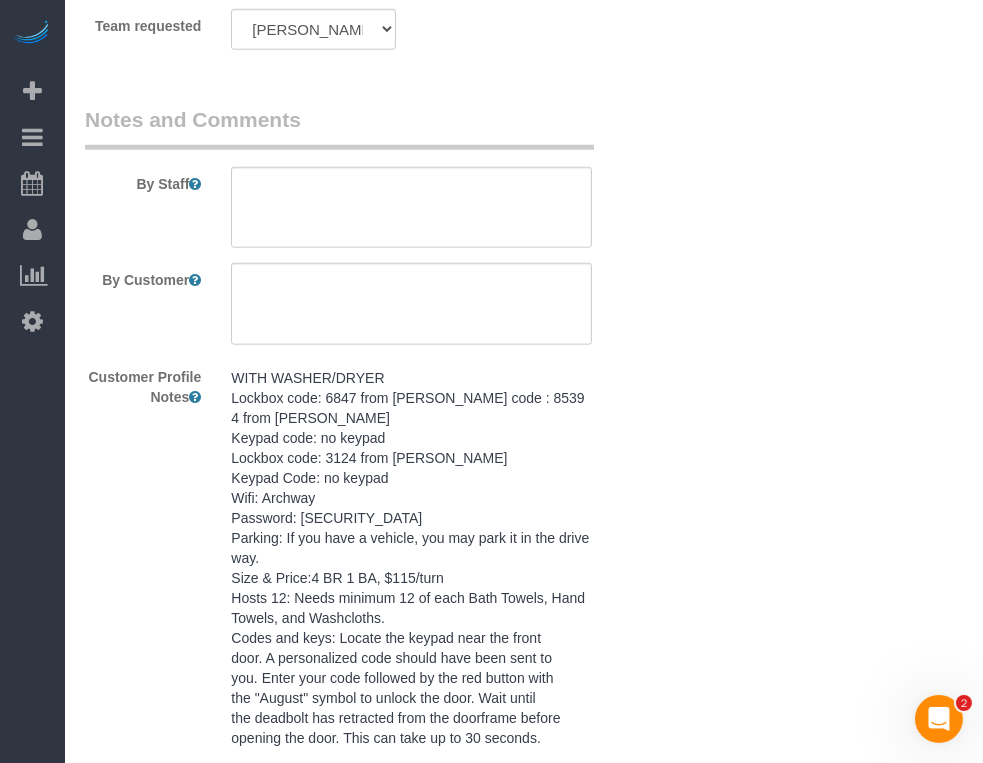 click on "WITH WASHER/DRYER
Lockbox code: 6847 from [PERSON_NAME] code : 85394 from [PERSON_NAME]
Keypad code: no keypad
Lockbox code: 3124 from [PERSON_NAME]
Keypad Code: no keypad
Wifi: Archway
Password: [SECURITY_DATA]
Parking: If you have a vehicle, you may park it in the driveway.                                                                                                       Size & Price:4 BR 1 BA, $115/turn
Hosts 12: Needs minimum 12 of each Bath Towels, Hand Towels, and Washcloths.
Codes and keys: Locate the keypad near the front
door. A personalized code should have been sent to
you. Enter your code followed by the red button with
the "August" symbol to unlock the door. Wait until
the deadbolt has retracted from the doorframe before
opening the door. This can take up to 30 seconds.
GARBAGE SCHED: EVERY [DATE]
NOTE: Containers need to be out before 7 am on collection day" at bounding box center (411, 599) 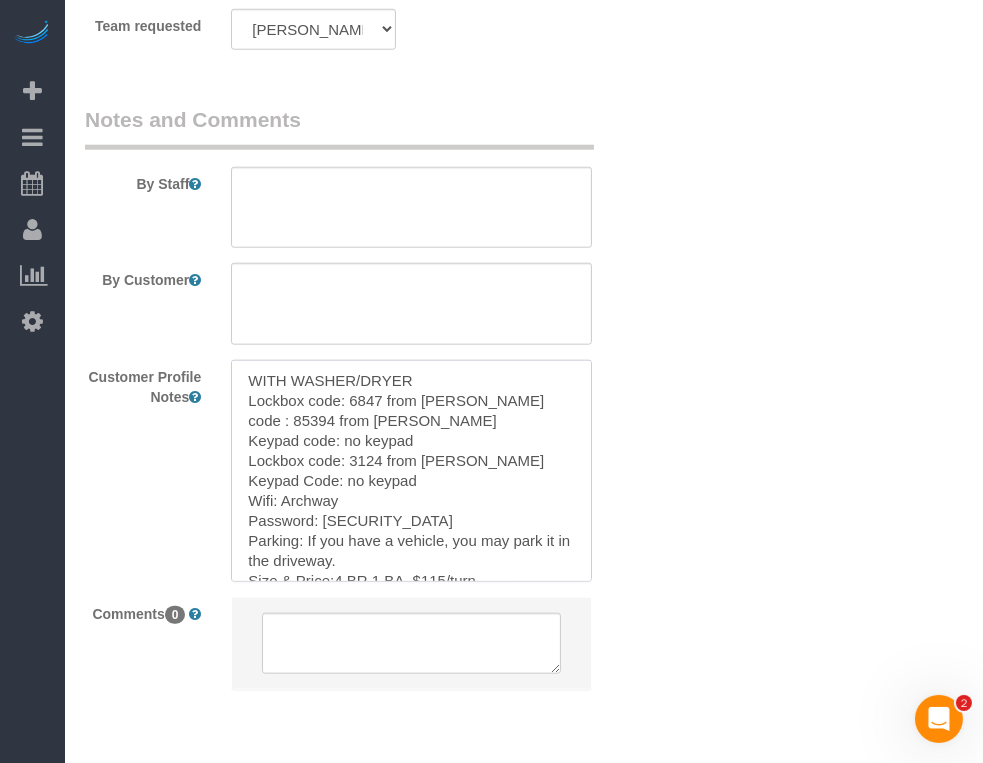 drag, startPoint x: 251, startPoint y: 371, endPoint x: 382, endPoint y: 367, distance: 131.06105 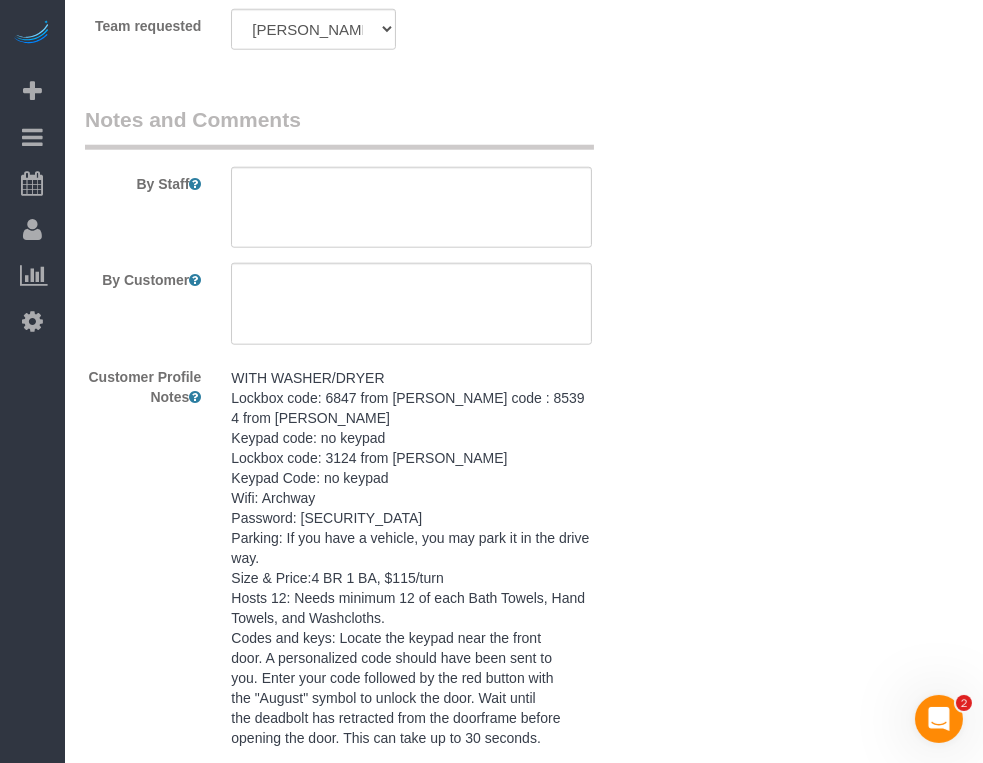 click on "Beta
Add Booking
Bookings
Active Bookings
Cancelled Bookings
Quote Inquiries
Download CSV
Scheduler
Customers
Customers
Deleted Customers Log
Payments
Charge Customers
Pay Teams
Payments Report" at bounding box center [32, 381] 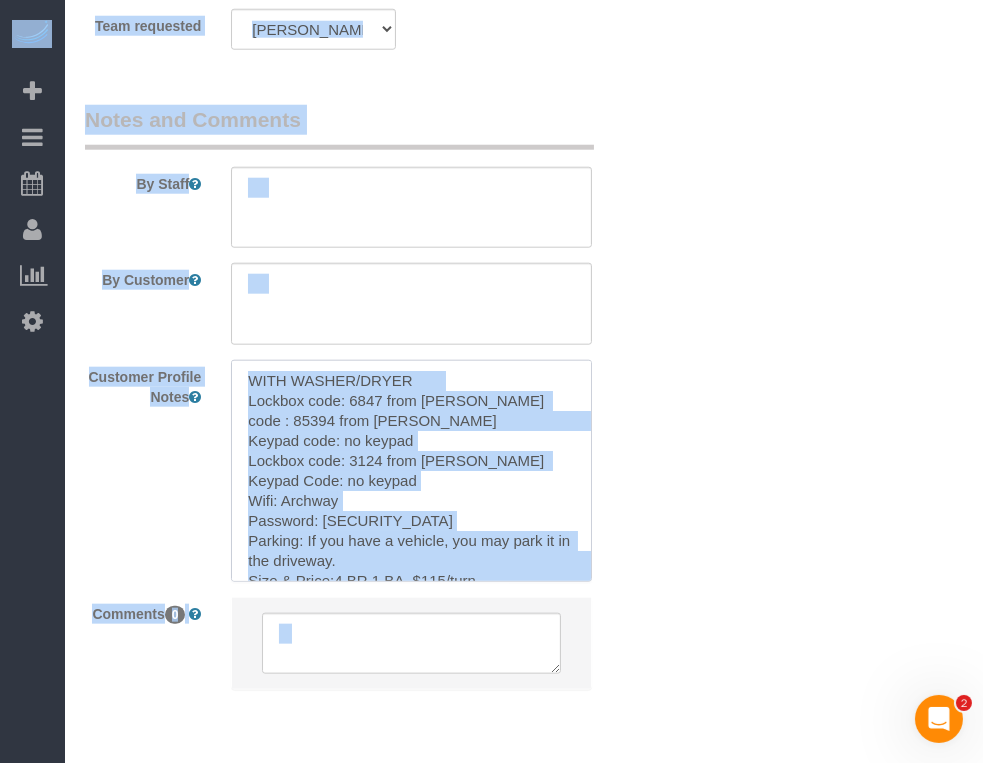 click on "WITH WASHER/DRYER
Lockbox code: 6847 from [PERSON_NAME] code : 85394 from [PERSON_NAME]
Keypad code: no keypad
Lockbox code: 3124 from [PERSON_NAME]
Keypad Code: no keypad
Wifi: Archway
Password: [SECURITY_DATA]
Parking: If you have a vehicle, you may park it in the driveway.                                                                                                       Size & Price:4 BR 1 BA, $115/turn
Hosts 12: Needs minimum 12 of each Bath Towels, Hand Towels, and Washcloths.
Codes and keys: Locate the keypad near the front
door. A personalized code should have been sent to
you. Enter your code followed by the red button with
the "August" symbol to unlock the door. Wait until
the deadbolt has retracted from the doorframe before
opening the door. This can take up to 30 seconds.
GARBAGE SCHED: EVERY [DATE]
NOTE: Containers need to be out before 7 am on collection day" at bounding box center [411, 470] 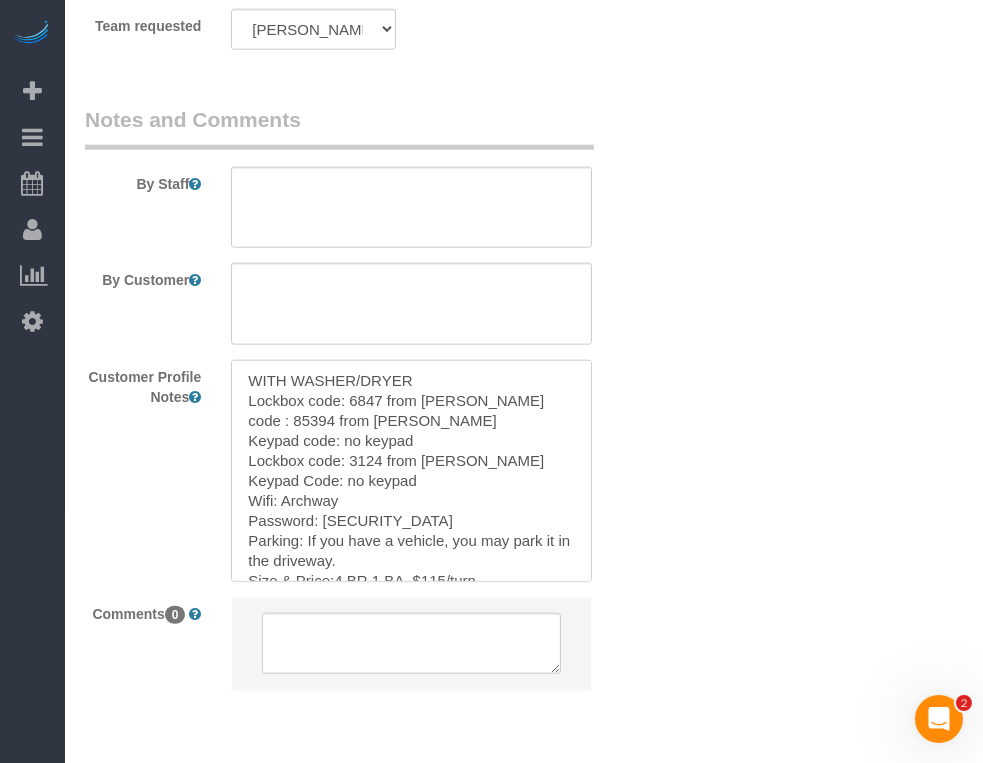 click on "WITH WASHER/DRYER
Lockbox code: 6847 from [PERSON_NAME] code : 85394 from [PERSON_NAME]
Keypad code: no keypad
Lockbox code: 3124 from [PERSON_NAME]
Keypad Code: no keypad
Wifi: Archway
Password: [SECURITY_DATA]
Parking: If you have a vehicle, you may park it in the driveway.                                                                                                       Size & Price:4 BR 1 BA, $115/turn
Hosts 12: Needs minimum 12 of each Bath Towels, Hand Towels, and Washcloths.
Codes and keys: Locate the keypad near the front
door. A personalized code should have been sent to
you. Enter your code followed by the red button with
the "August" symbol to unlock the door. Wait until
the deadbolt has retracted from the doorframe before
opening the door. This can take up to 30 seconds.
GARBAGE SCHED: EVERY [DATE]
NOTE: Containers need to be out before 7 am on collection day" at bounding box center (411, 470) 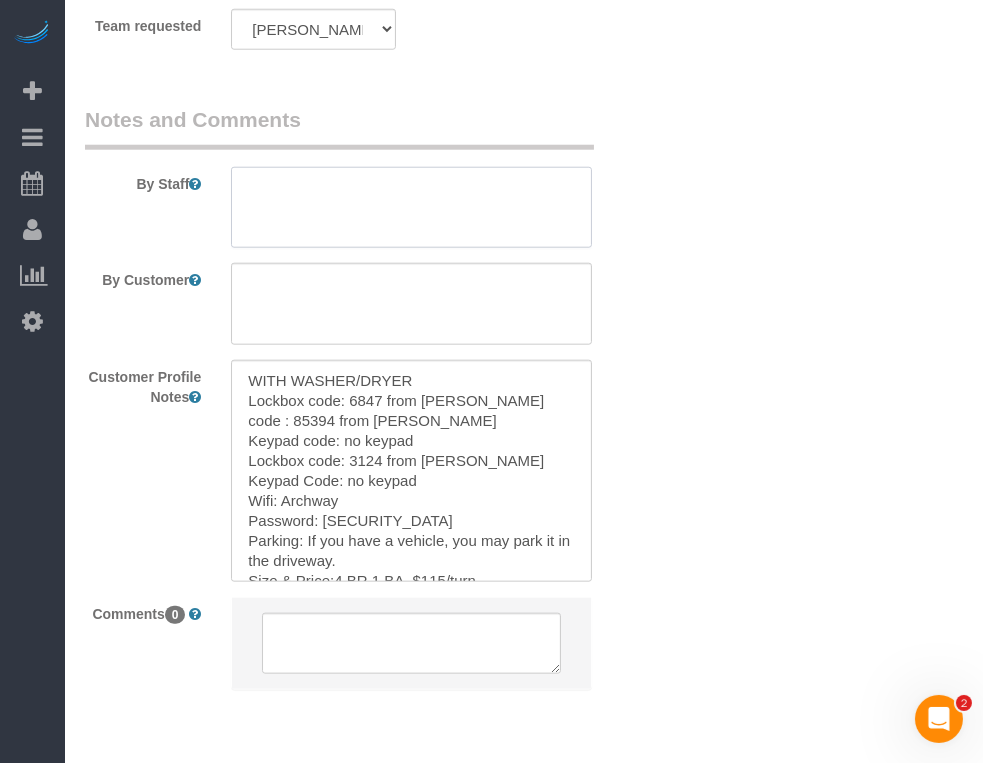 click at bounding box center (411, 208) 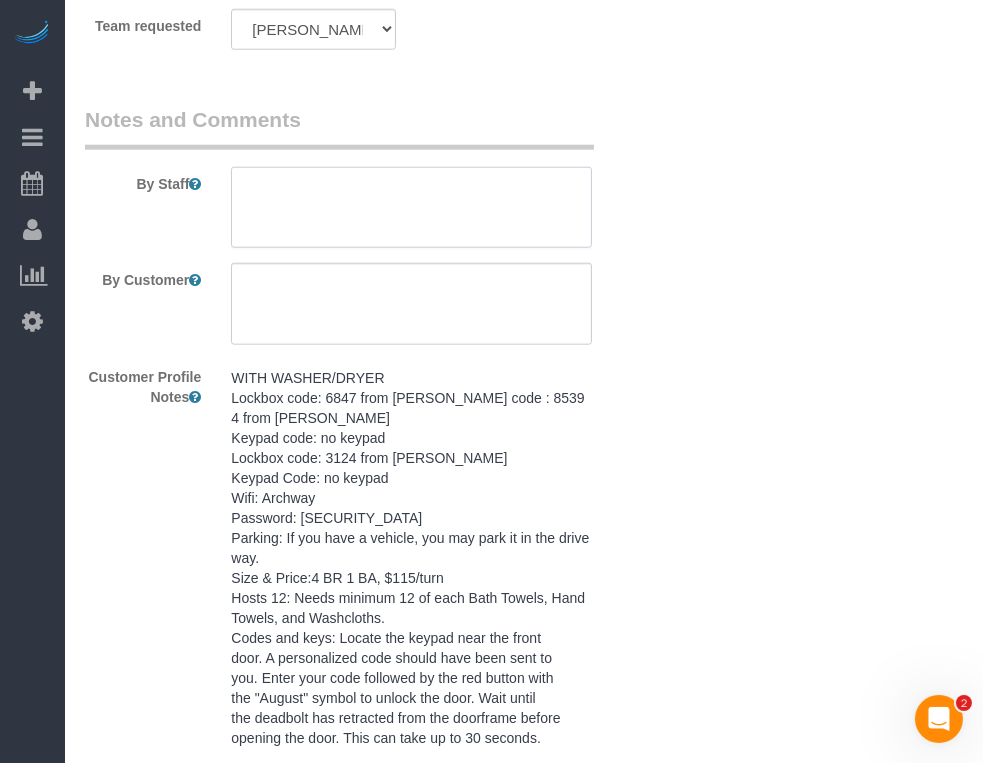 paste on "WITH WASHER/DRYER
Lockbox code: 6847 from [PERSON_NAME] code : 85394 from [PERSON_NAME]
Keypad code: no keypad
Lockbox code: 3124 from [PERSON_NAME]
Keypad Code: no keypad
Wifi: Archway
Password: [SECURITY_DATA]
Parking: If you have a vehicle, you may park it in the driveway.                                                                                                       Size & Price:4 BR 1 BA, $115/turn
Hosts 12: Needs minimum 12 of each Bath Towels, Hand Towels, and Washcloths.
Codes and keys: Locate the keypad near the front
door. A personalized code should have been sent to
you. Enter your code followed by the red button with
the "August" symbol to unlock the door. Wait until
the deadbolt has retracted from the doorframe before
opening the door. This can take up to 30 seconds.
GARBAGE SCHED: EVERY [DATE]
NOTE: Containers need to be out before 7 am on collection day" 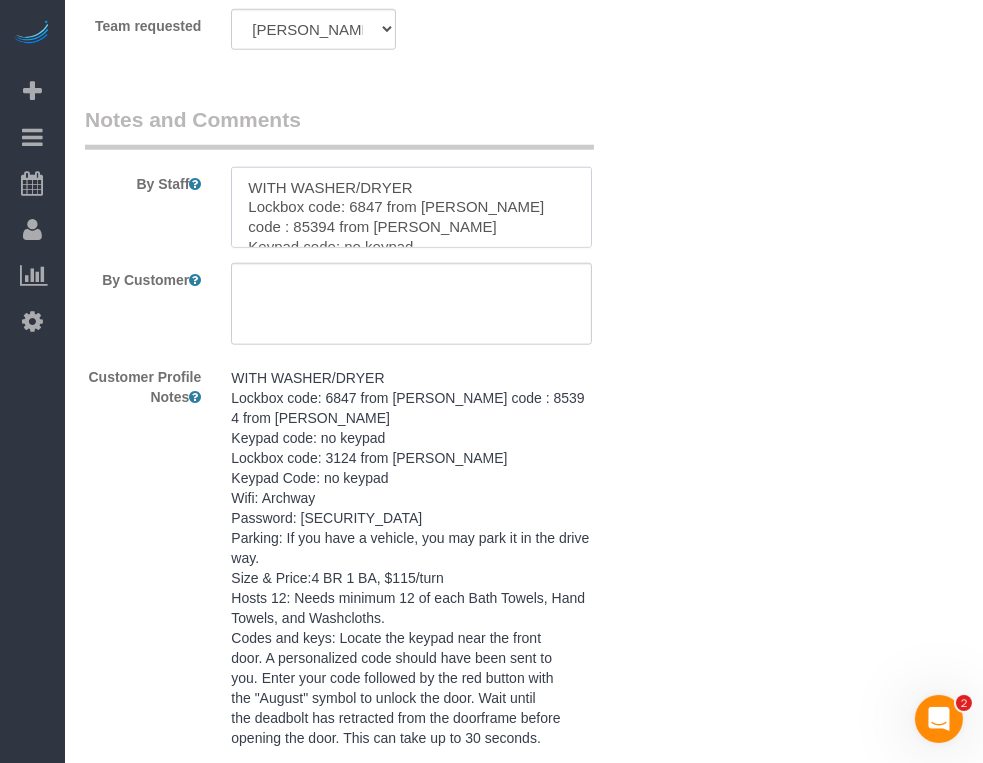 type on "WITH WASHER/DRYER
Lockbox code: 6847 from [PERSON_NAME] code : 85394 from [PERSON_NAME]
Keypad code: no keypad
Lockbox code: 3124 from [PERSON_NAME]
Keypad Code: no keypad
Wifi: Archway
Password: [SECURITY_DATA]
Parking: If you have a vehicle, you may park it in the driveway.                                                                                                       Size & Price:4 BR 1 BA, $115/turn
Hosts 12: Needs minimum 12 of each Bath Towels, Hand Towels, and Washcloths.
Codes and keys: Locate the keypad near the front
door. A personalized code should have been sent to
you. Enter your code followed by the red button with
the "August" symbol to unlock the door. Wait until
the deadbolt has retracted from the doorframe before
opening the door. This can take up to 30 seconds.
GARBAGE SCHED: EVERY [DATE]
NOTE: Containers need to be out before 7 am on collection day" 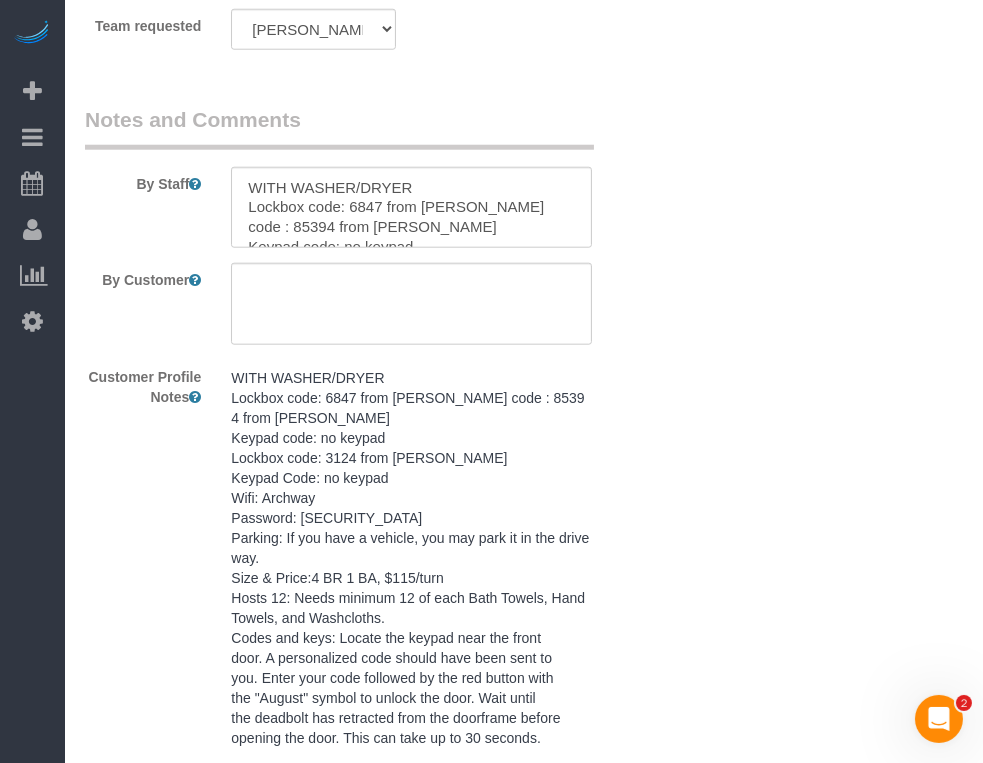 click on "Who
Email*
[EMAIL_ADDRESS][DOMAIN_NAME]
Name *
1548
31st St
Where
Address*
1548 31st St
[GEOGRAPHIC_DATA]
AK
AL
AR
AZ
CA
CO
CT
DC
DE
[GEOGRAPHIC_DATA]
[GEOGRAPHIC_DATA]
HI
IA
ID
IL
IN
KS
[GEOGRAPHIC_DATA]
LA
MA
MD
ME
MI
[GEOGRAPHIC_DATA]
[GEOGRAPHIC_DATA]
MS
MT
[GEOGRAPHIC_DATA]
ND
NE
NH" at bounding box center (524, -600) 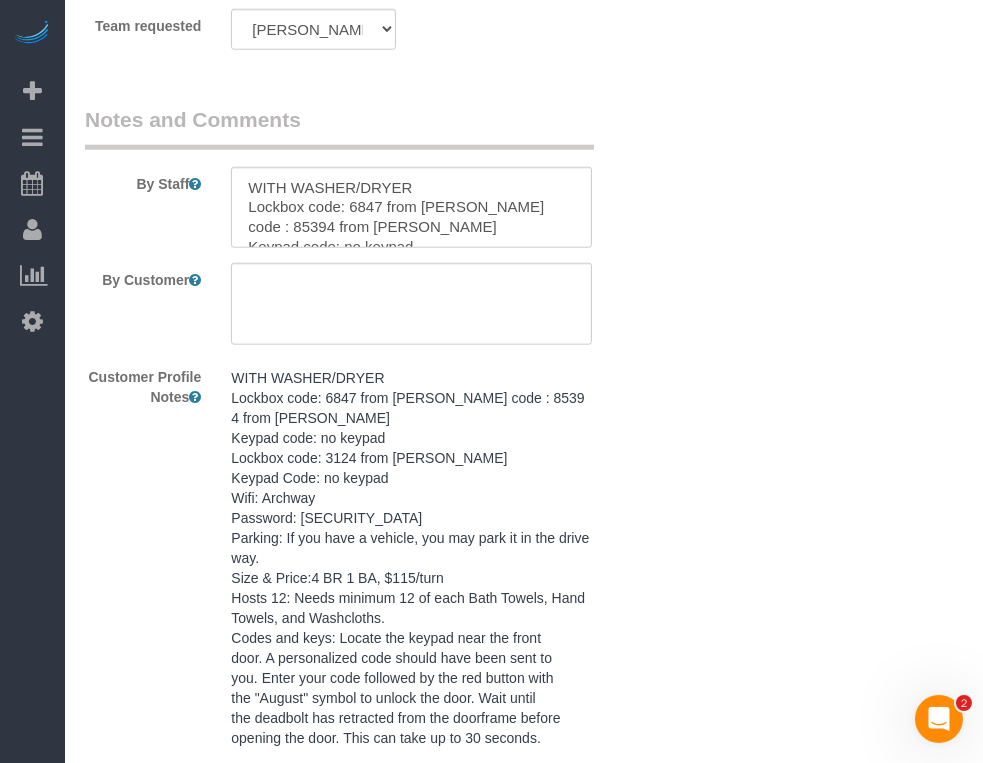 click on "Who
Email*
[EMAIL_ADDRESS][DOMAIN_NAME]
Name *
1548
31st St
Where
Address*
1548 31st St
[GEOGRAPHIC_DATA]
AK
AL
AR
AZ
CA
CO
CT
DC
DE
[GEOGRAPHIC_DATA]
[GEOGRAPHIC_DATA]
HI
IA
ID
IL
IN
KS
[GEOGRAPHIC_DATA]
LA
MA
MD
ME
MI
[GEOGRAPHIC_DATA]
[GEOGRAPHIC_DATA]
MS
MT
[GEOGRAPHIC_DATA]
ND
NE
NH" at bounding box center [524, -600] 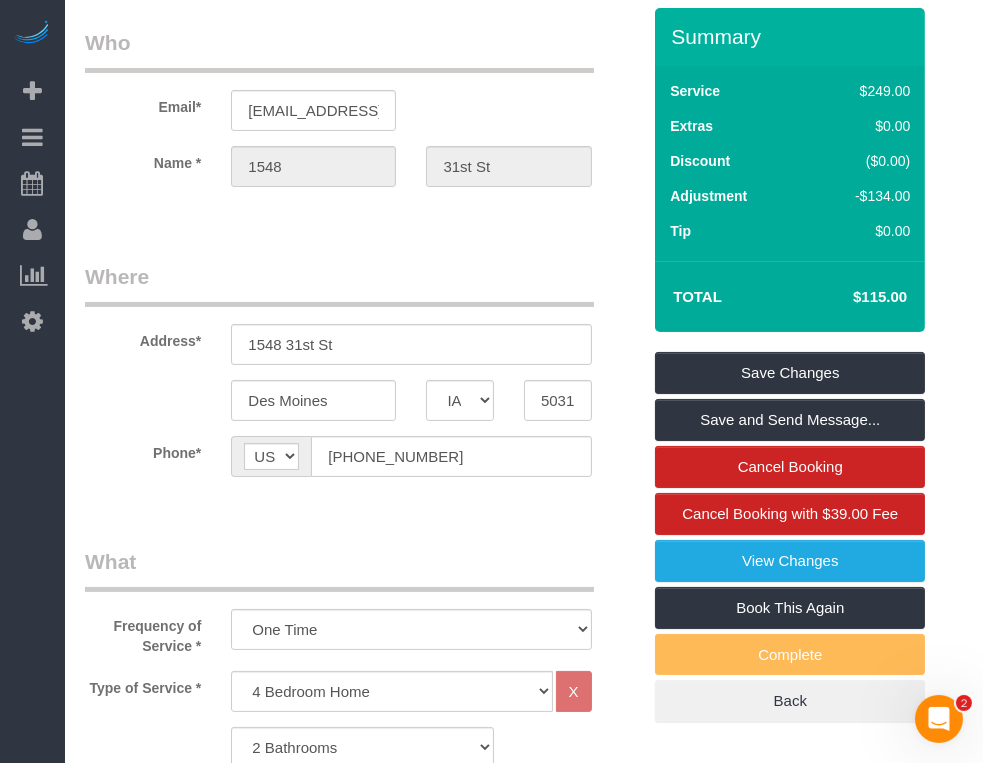 scroll, scrollTop: 180, scrollLeft: 0, axis: vertical 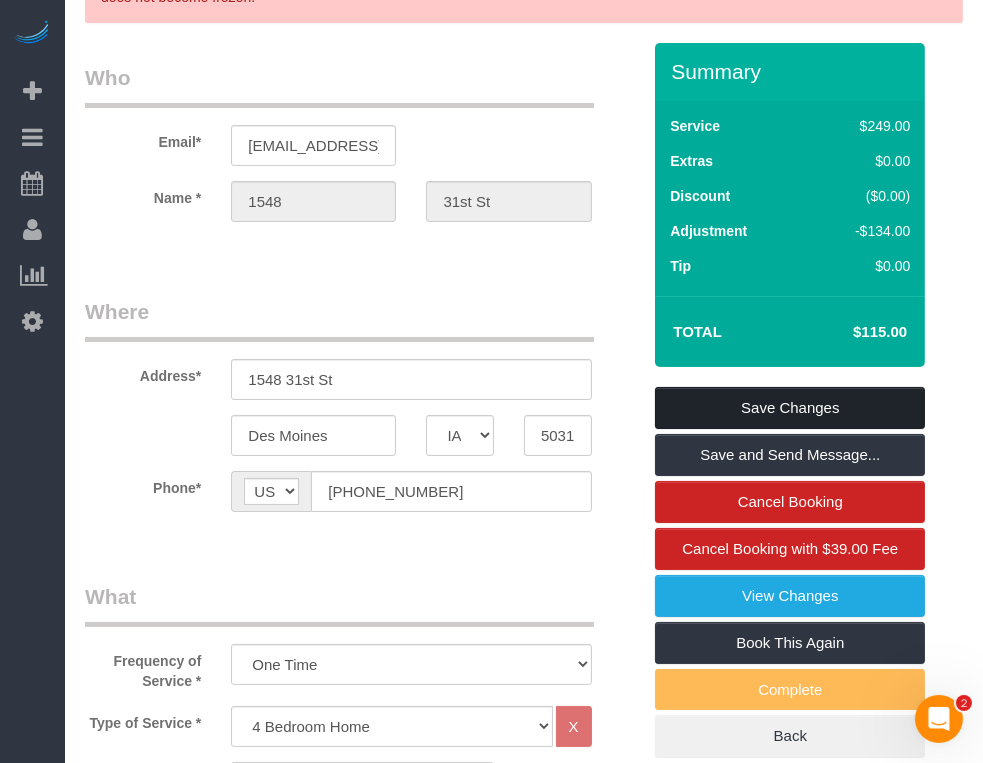 click on "Save Changes" at bounding box center [790, 408] 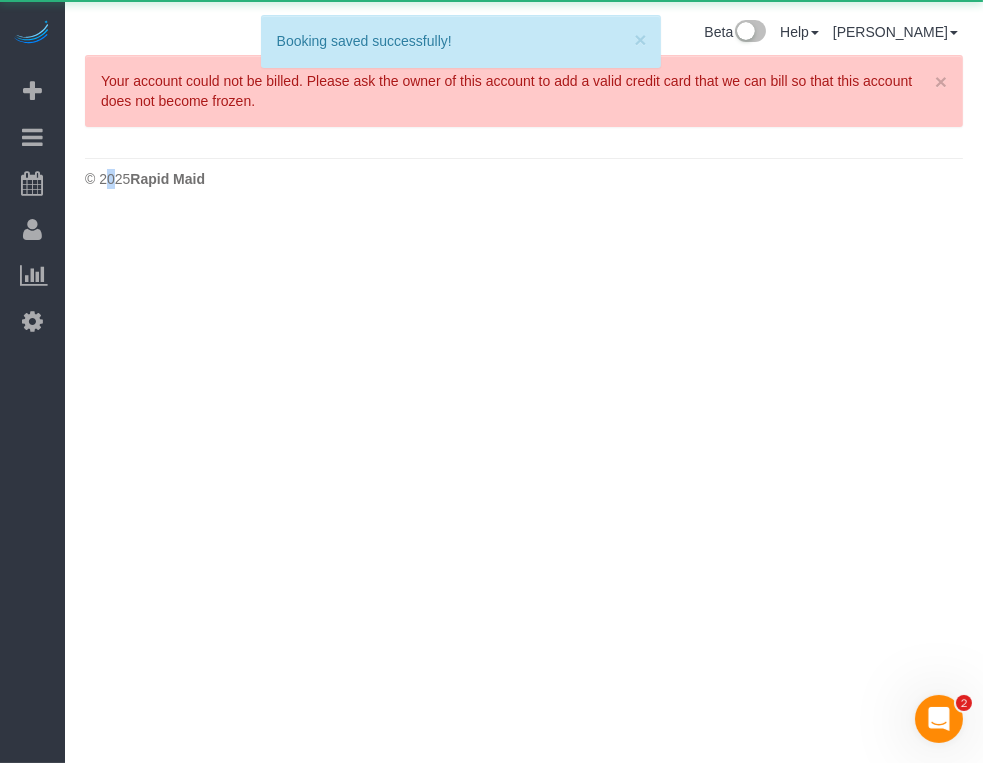 scroll, scrollTop: 0, scrollLeft: 0, axis: both 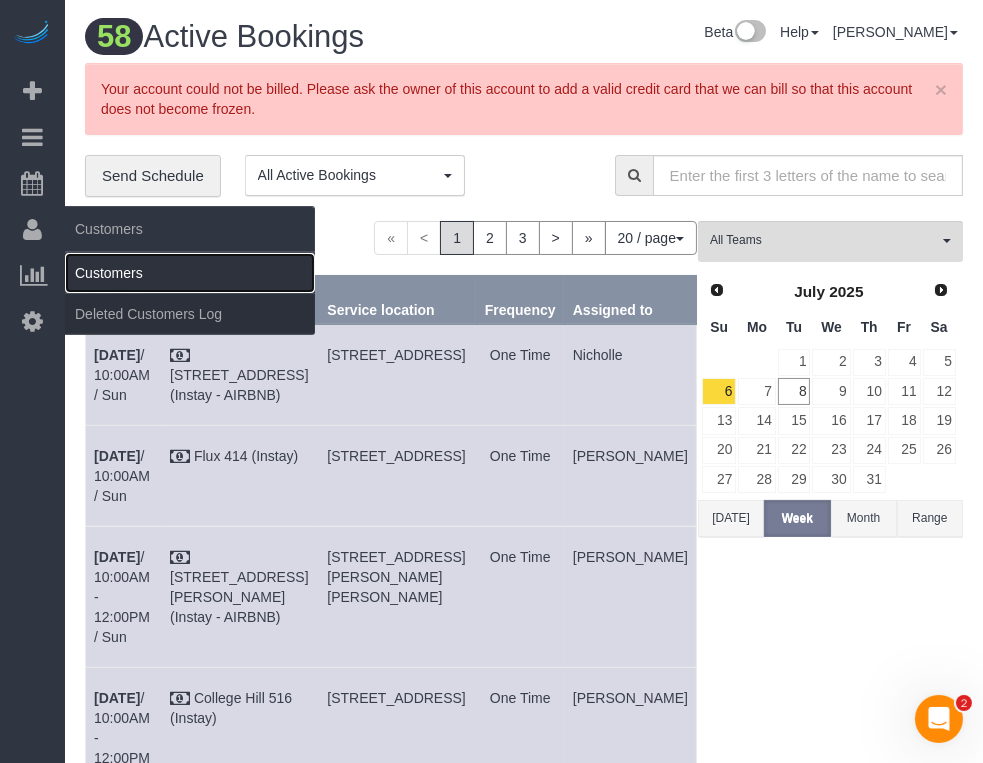 click on "Customers" at bounding box center [190, 273] 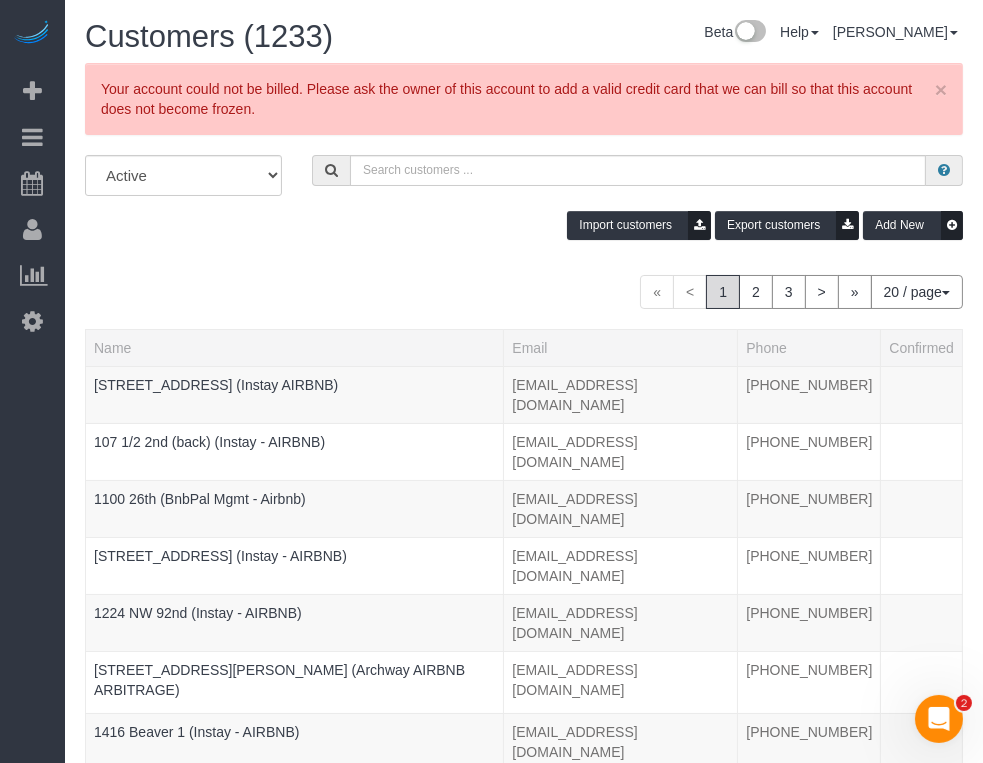 drag, startPoint x: 50, startPoint y: 498, endPoint x: 52, endPoint y: 508, distance: 10.198039 